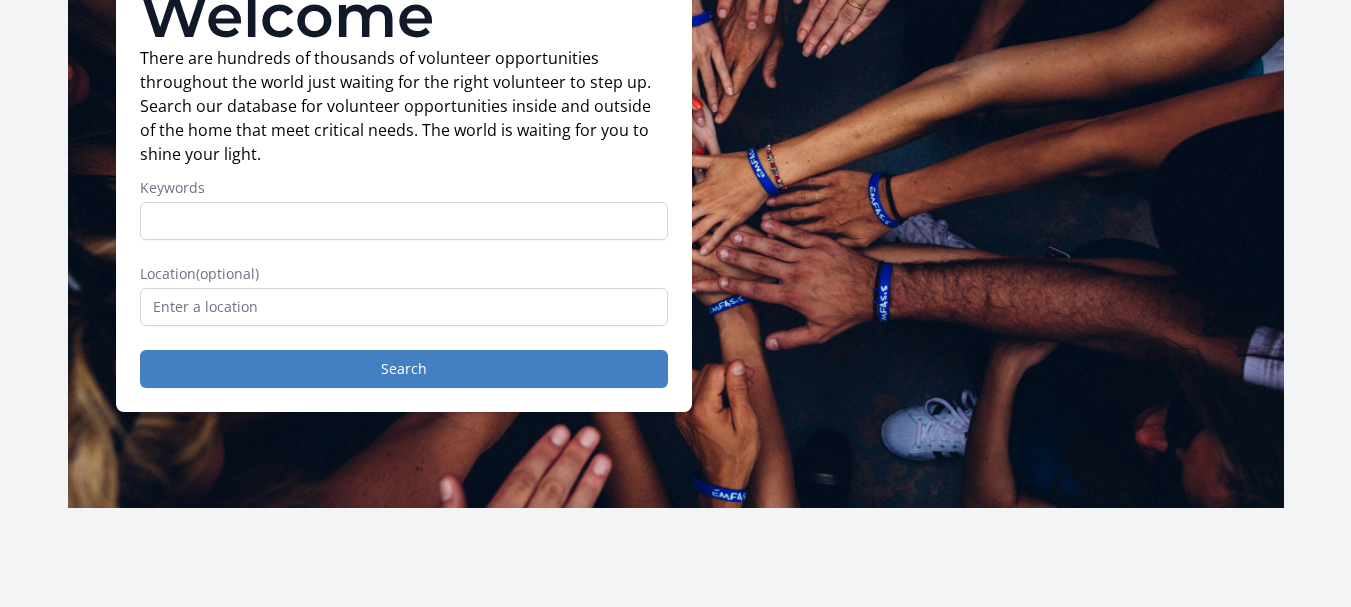 scroll, scrollTop: 200, scrollLeft: 0, axis: vertical 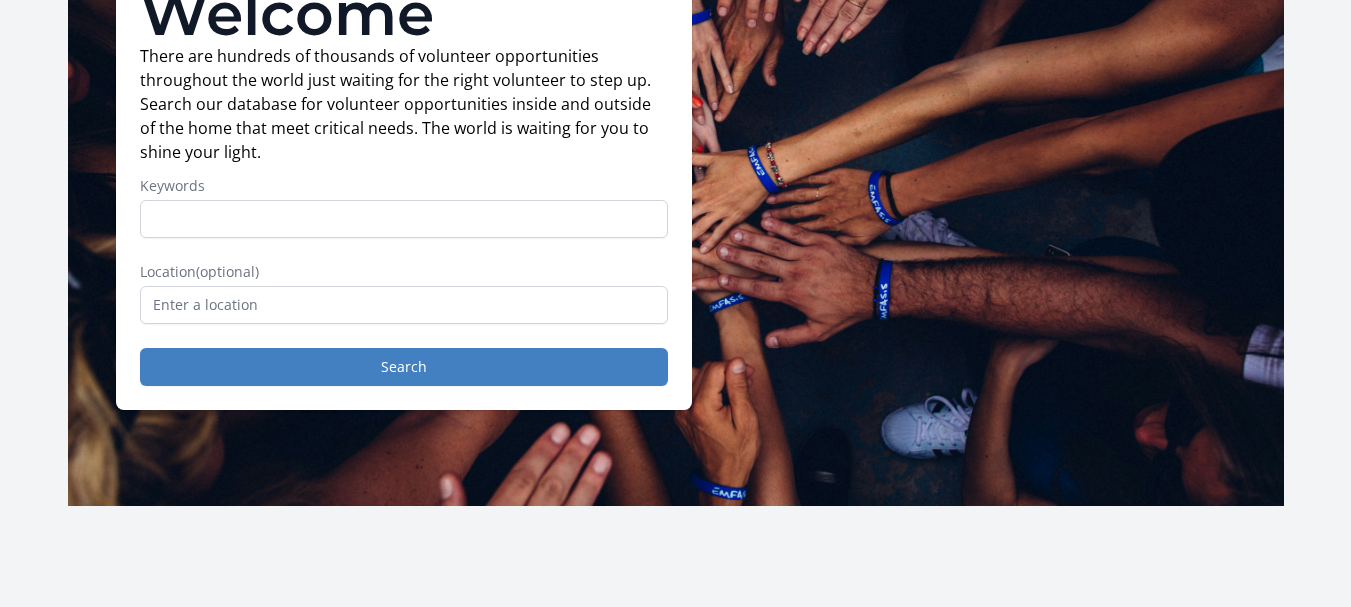 click on "Keywords" at bounding box center (404, 219) 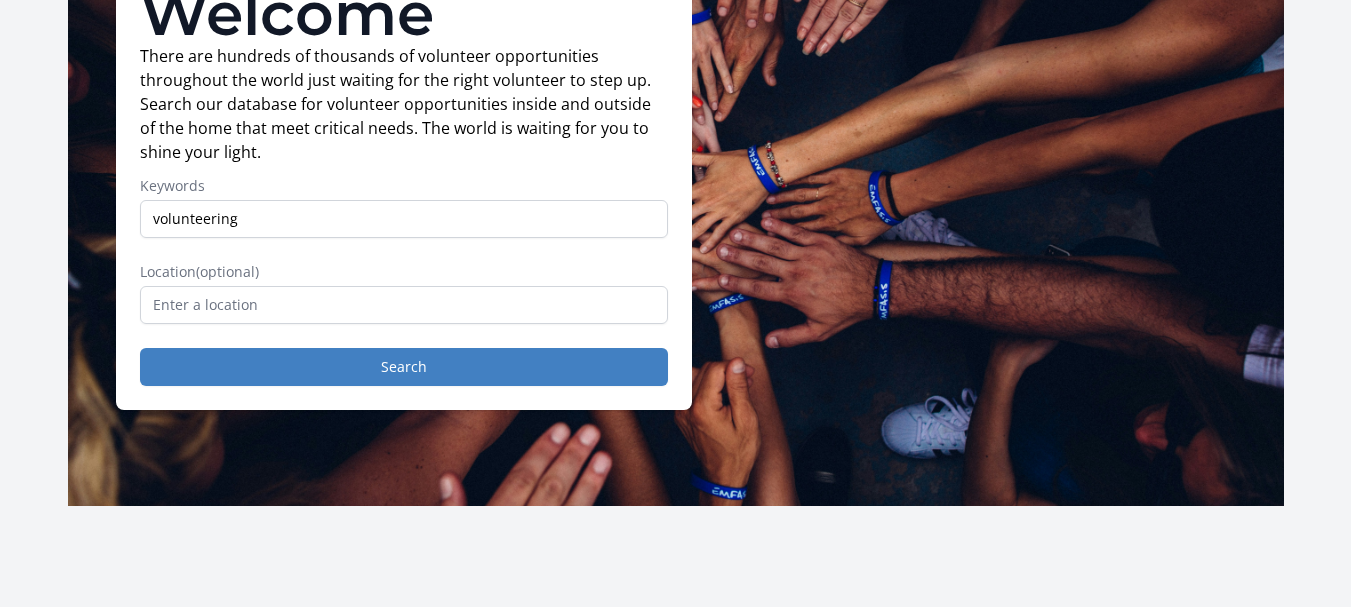 type on "volunteering" 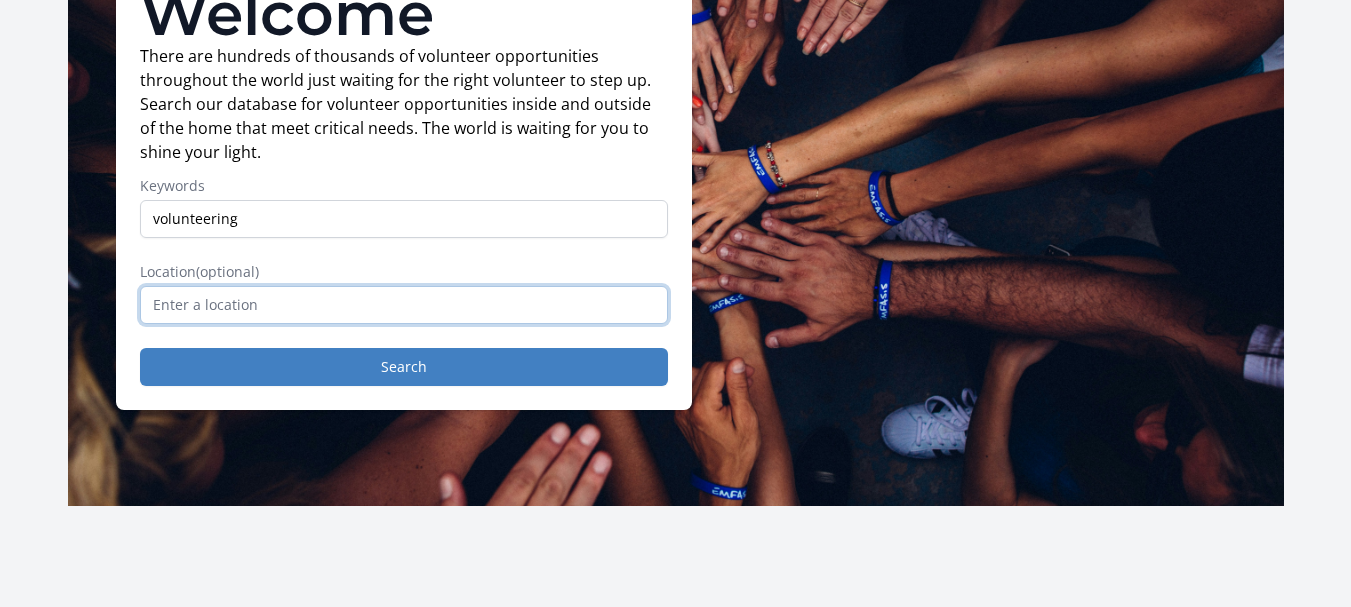 click at bounding box center [404, 305] 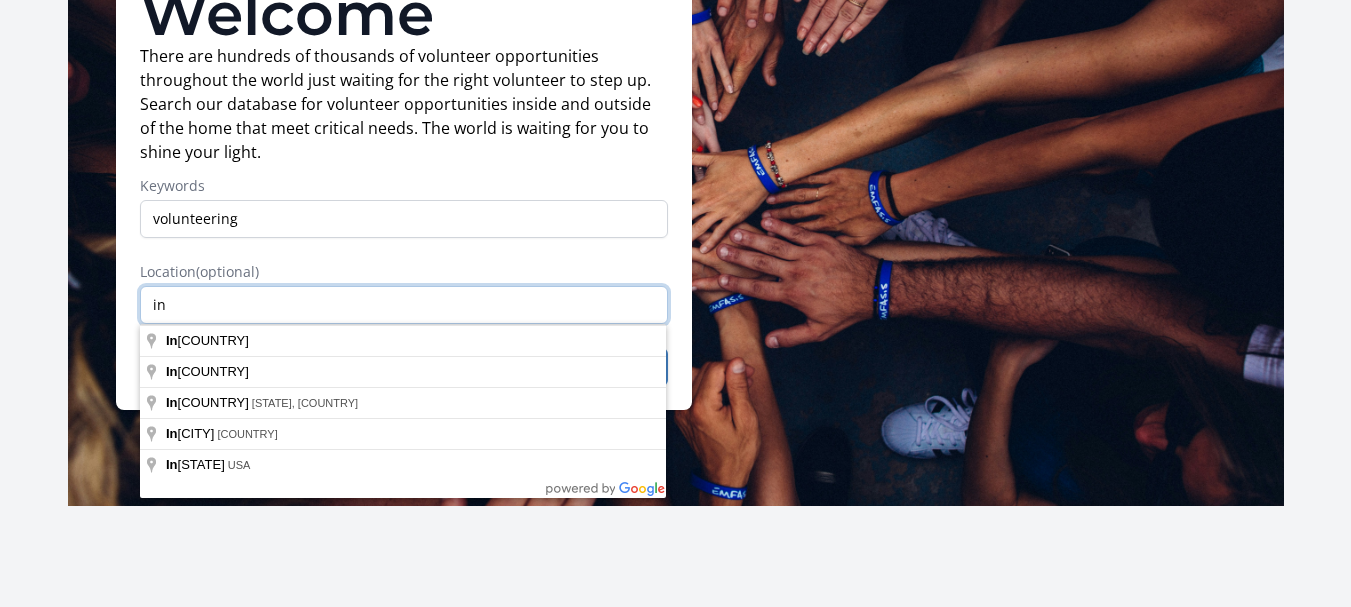 type on "i" 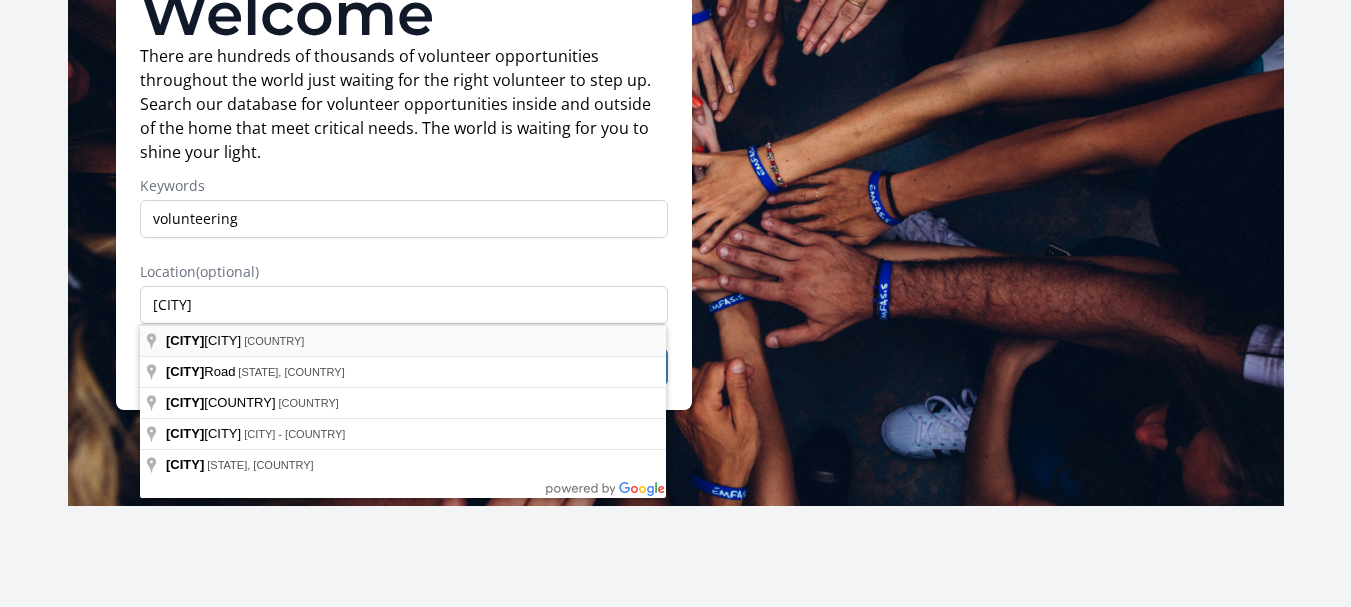 type on "Abu Dhabi - United Arab Emirates" 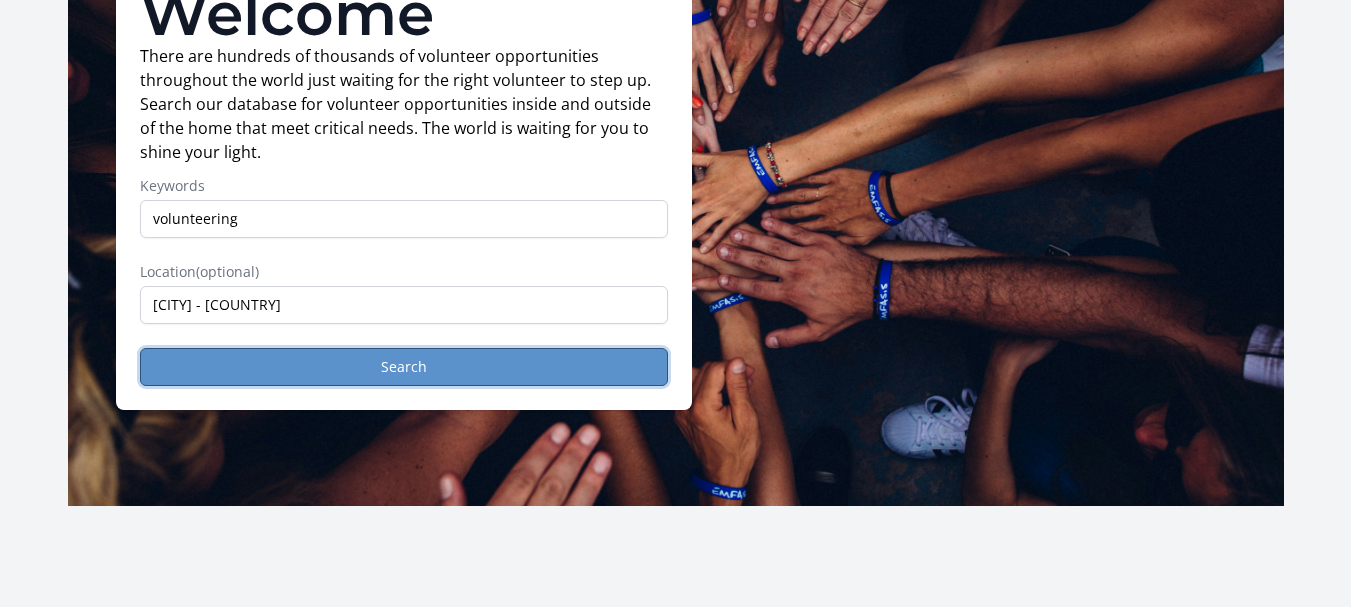 click on "Search" at bounding box center [404, 367] 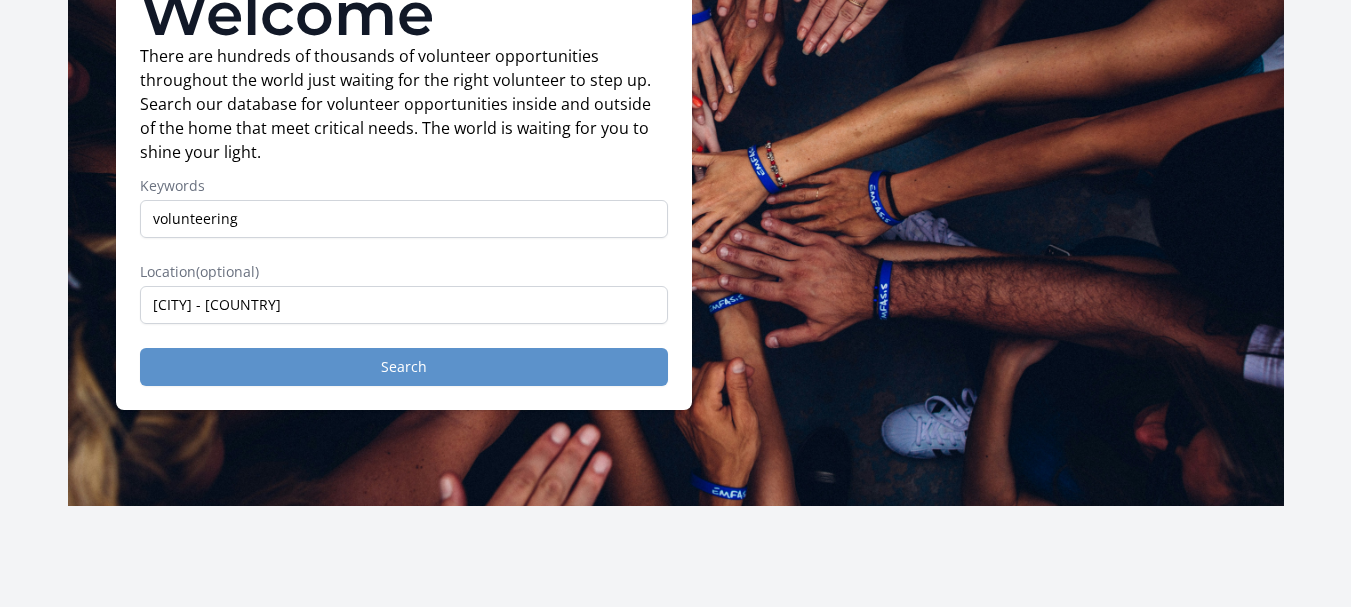 scroll, scrollTop: 0, scrollLeft: 0, axis: both 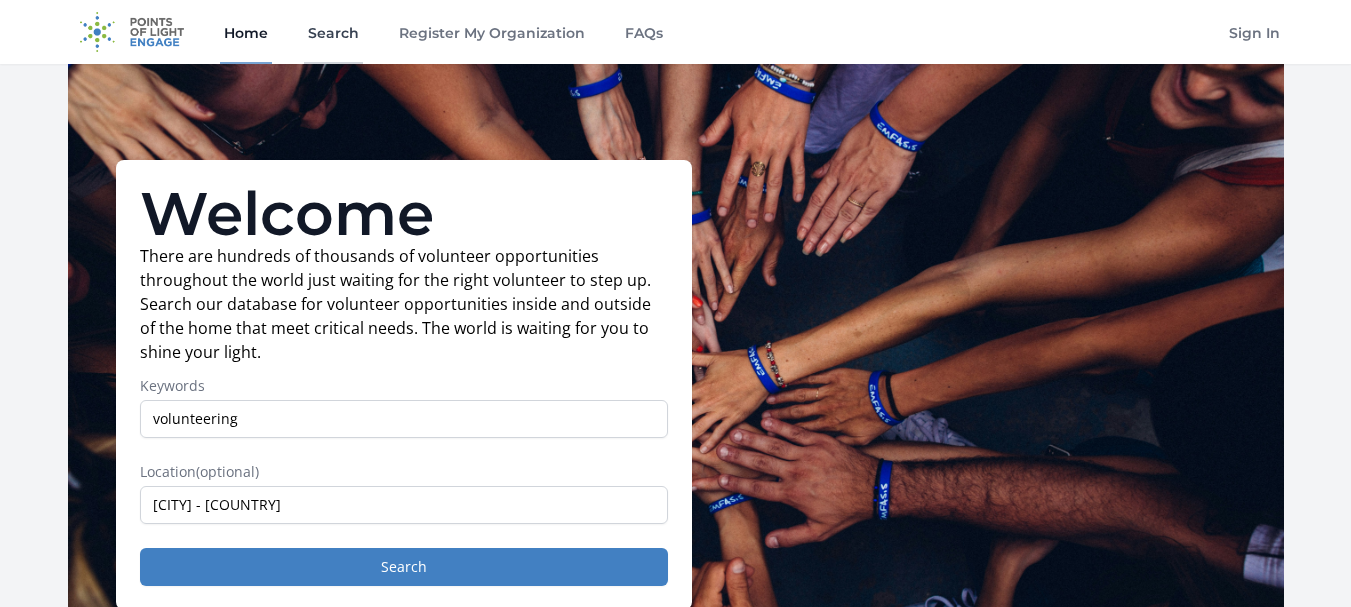 click on "Search" at bounding box center [333, 32] 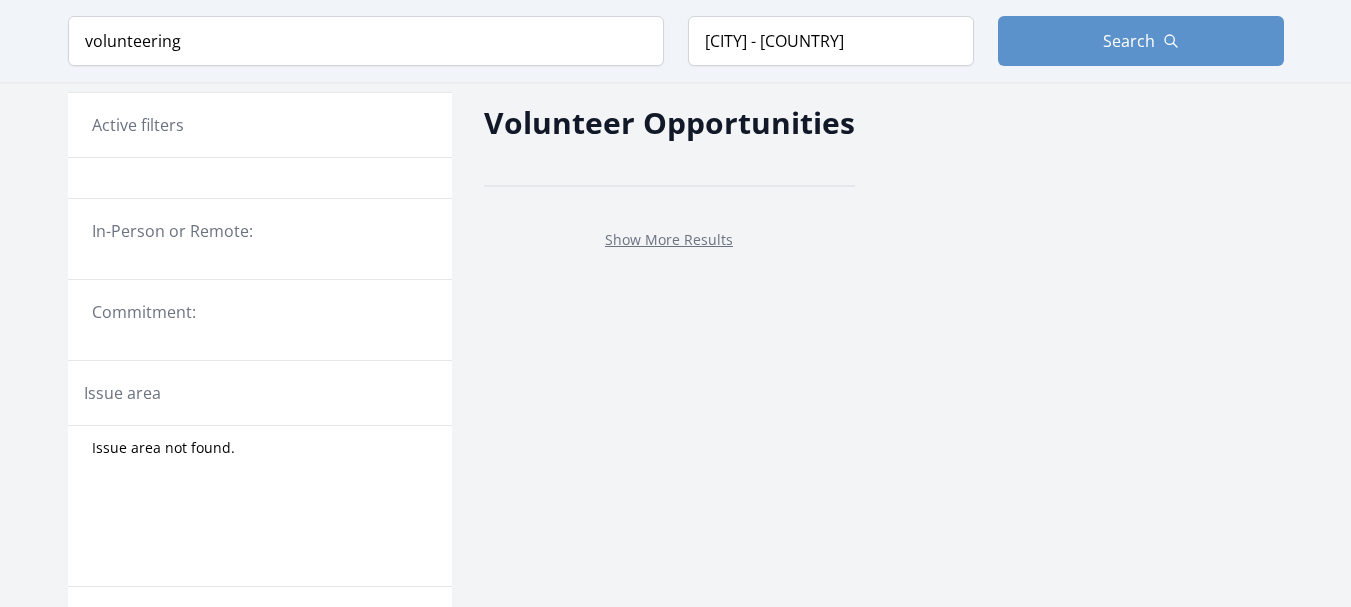 scroll, scrollTop: 0, scrollLeft: 0, axis: both 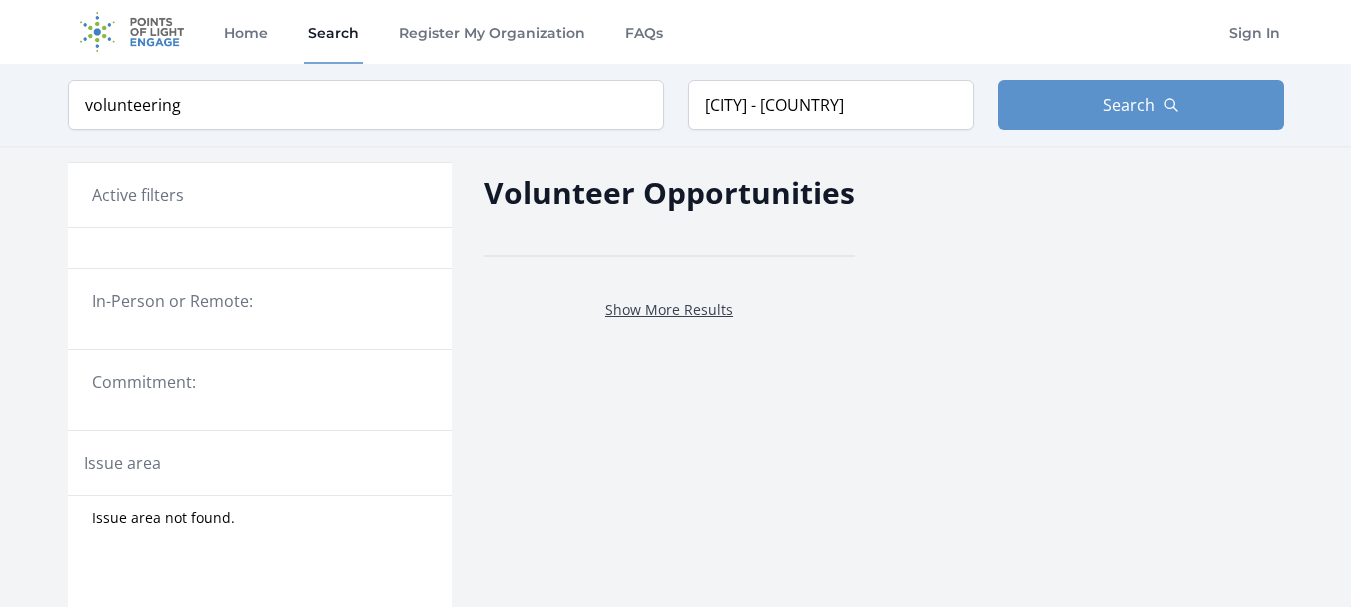 click on "Show More Results" at bounding box center (669, 309) 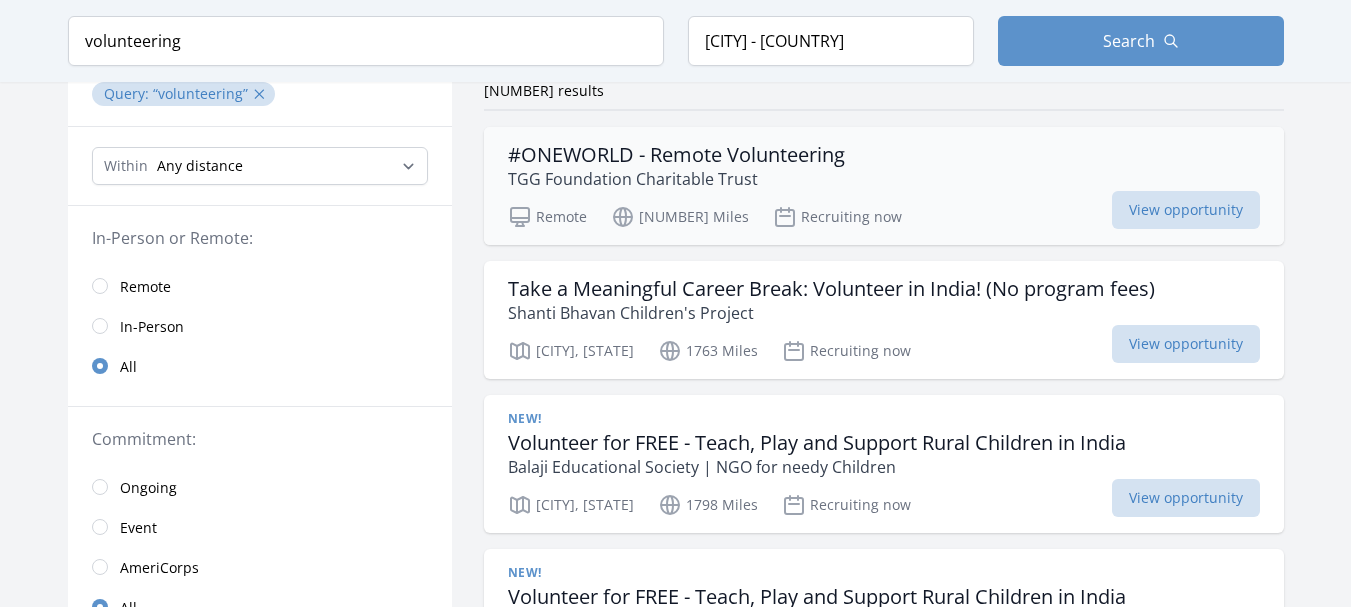 scroll, scrollTop: 200, scrollLeft: 0, axis: vertical 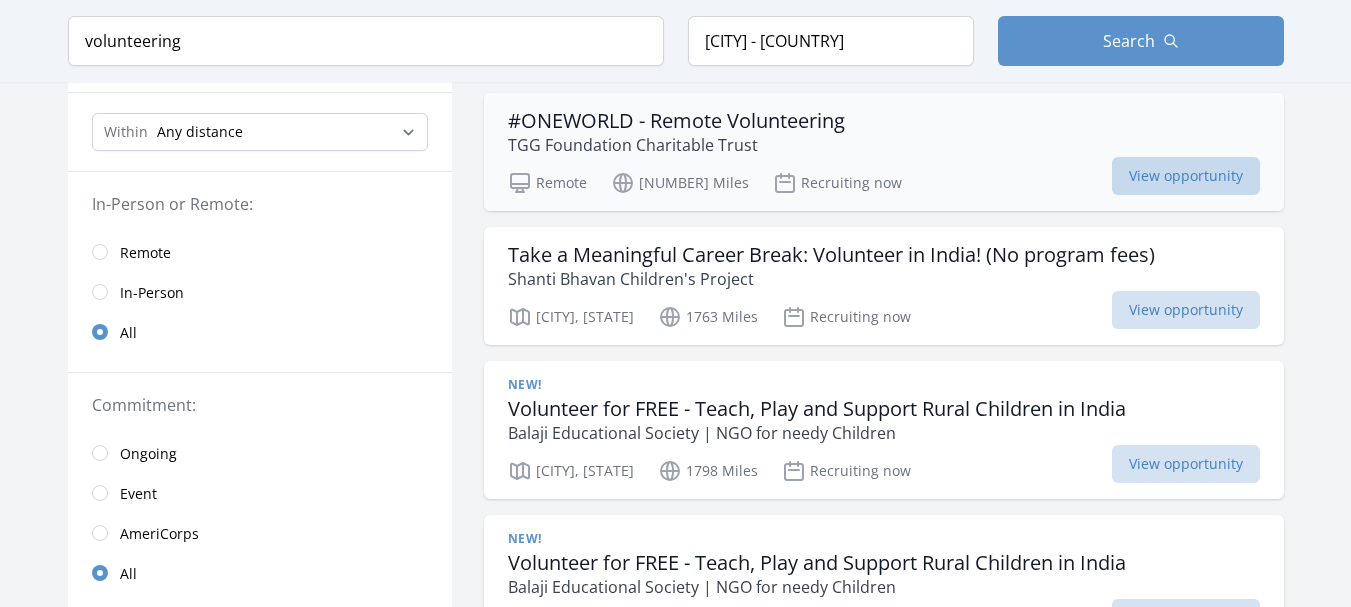 click on "View opportunity" at bounding box center [1186, 176] 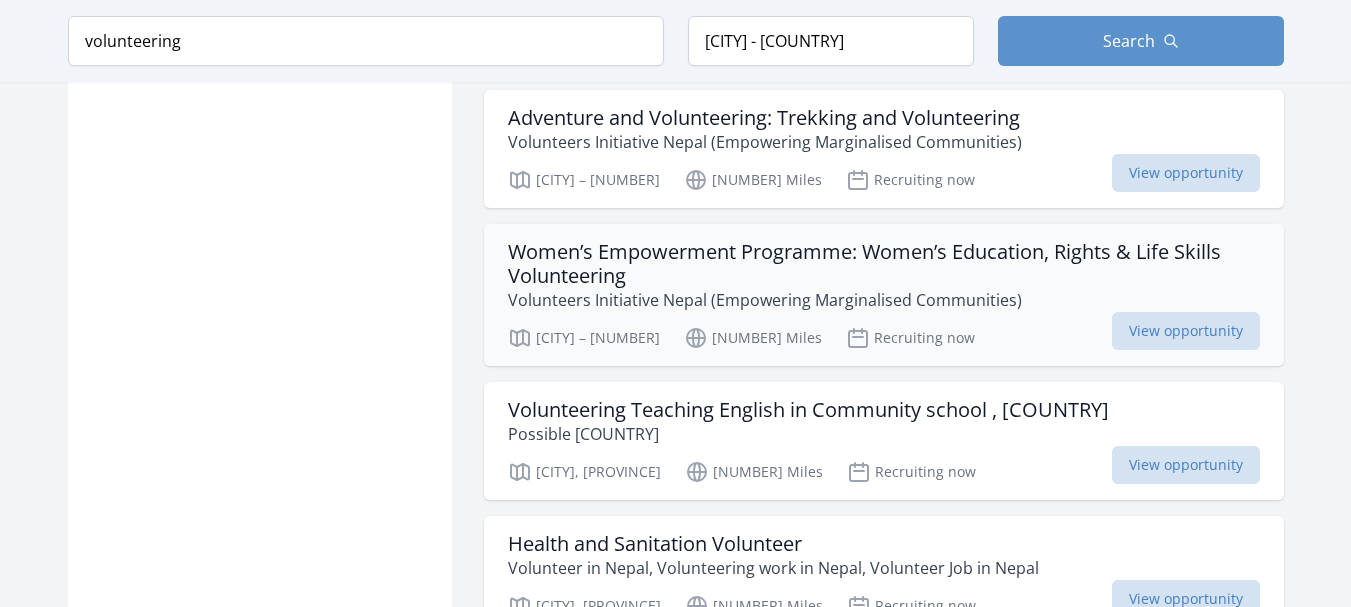 scroll, scrollTop: 2000, scrollLeft: 0, axis: vertical 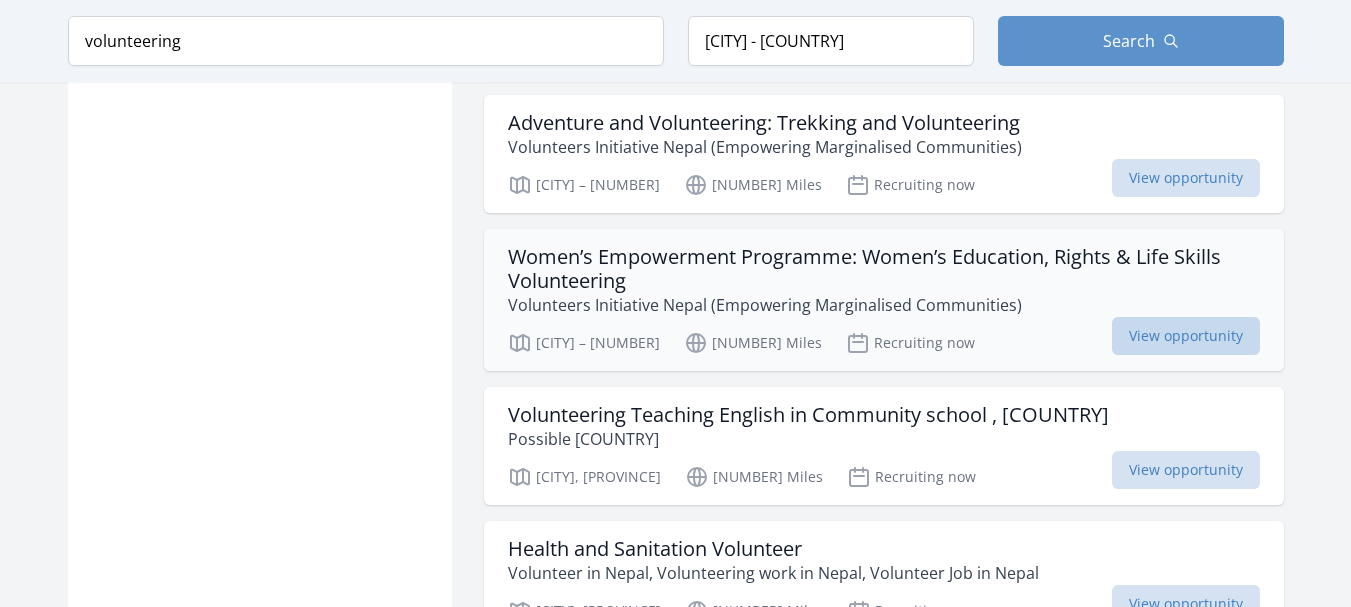 click on "View opportunity" at bounding box center [1186, 336] 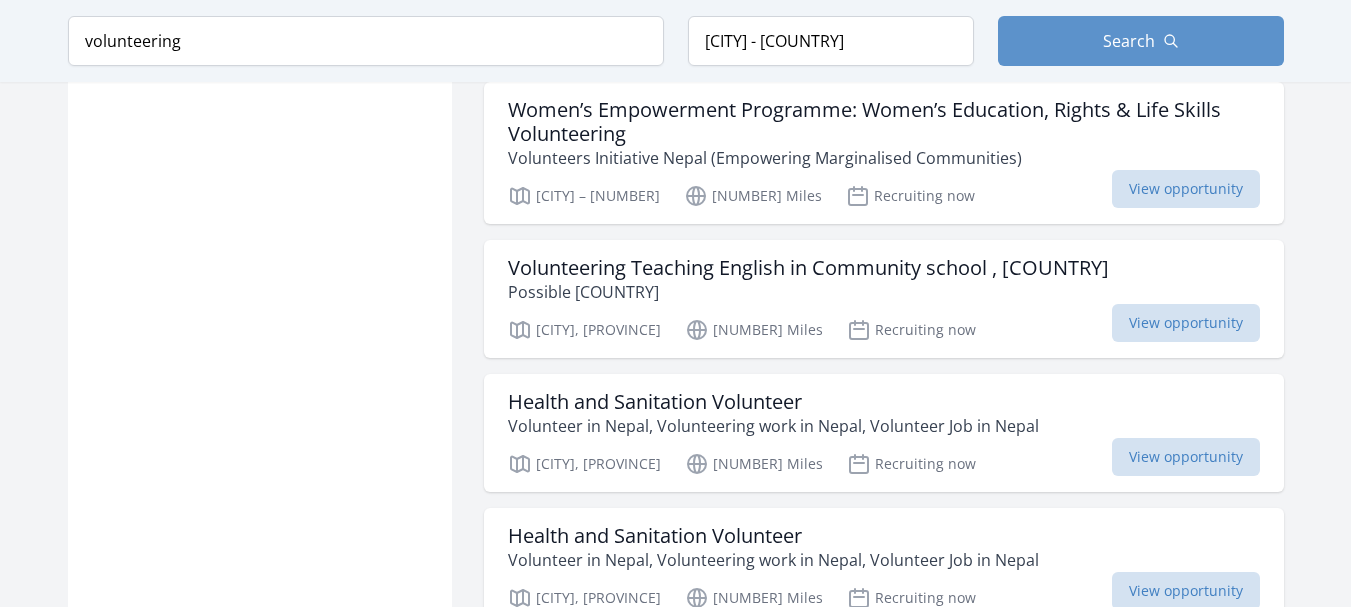 scroll, scrollTop: 2400, scrollLeft: 0, axis: vertical 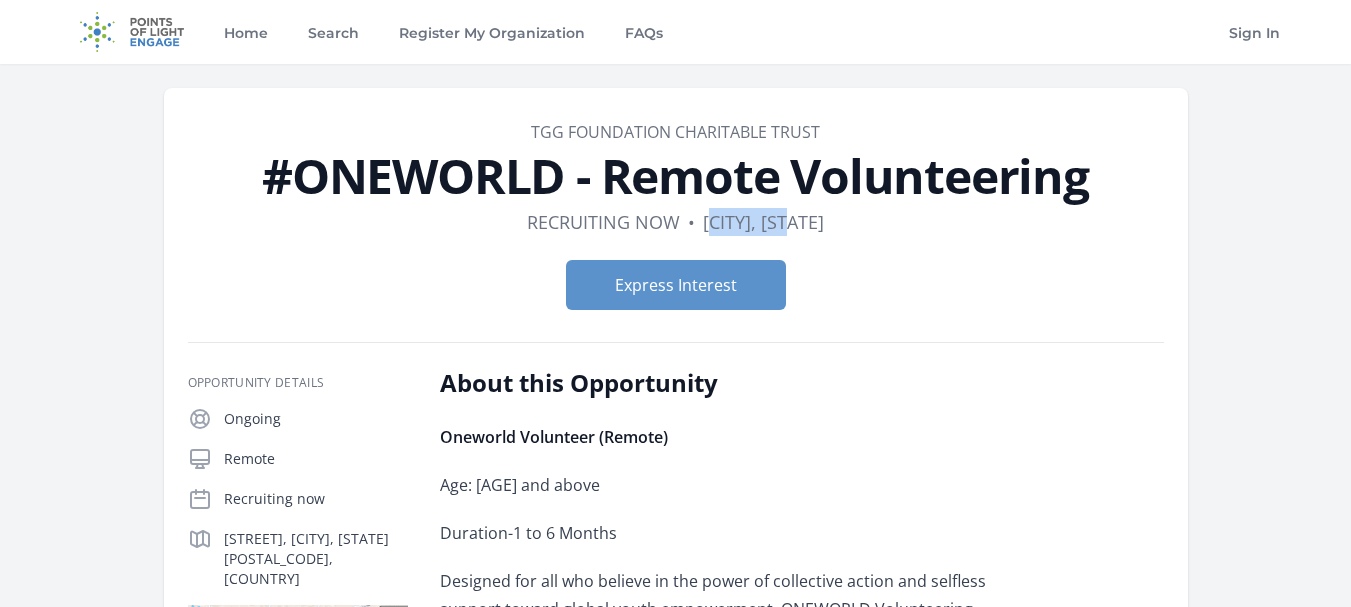 drag, startPoint x: 716, startPoint y: 229, endPoint x: 845, endPoint y: 227, distance: 129.0155 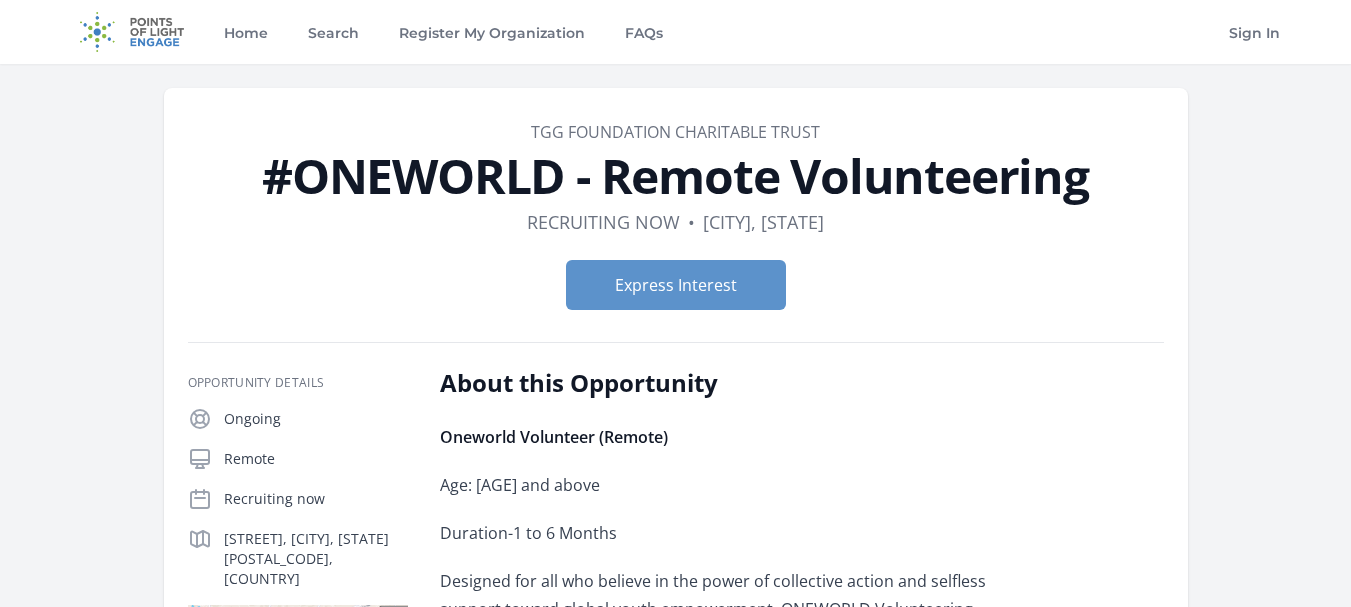 click on "Express Interest" at bounding box center (676, 285) 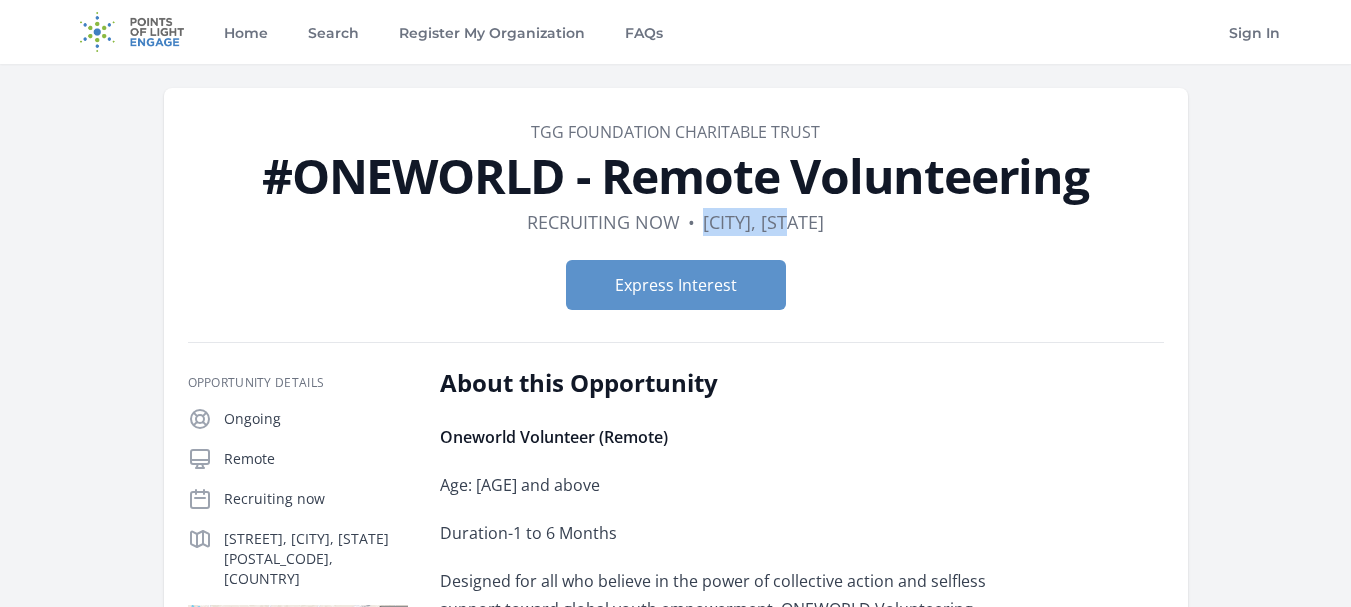 drag, startPoint x: 705, startPoint y: 214, endPoint x: 861, endPoint y: 224, distance: 156.32019 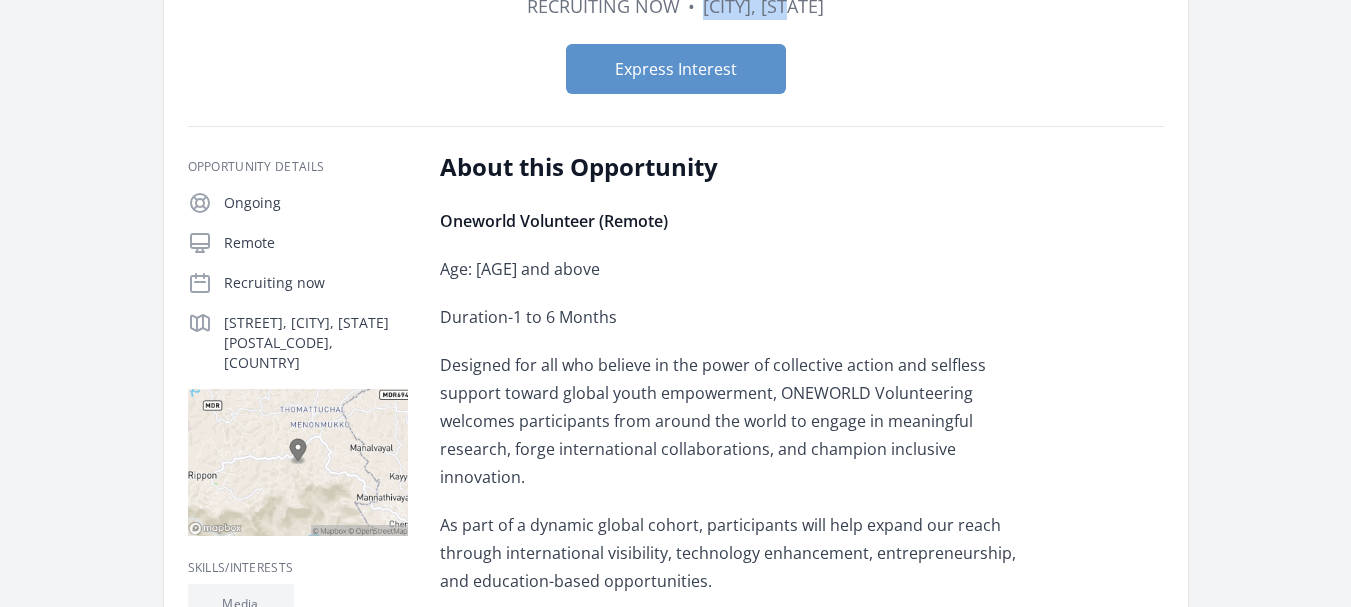 scroll, scrollTop: 300, scrollLeft: 0, axis: vertical 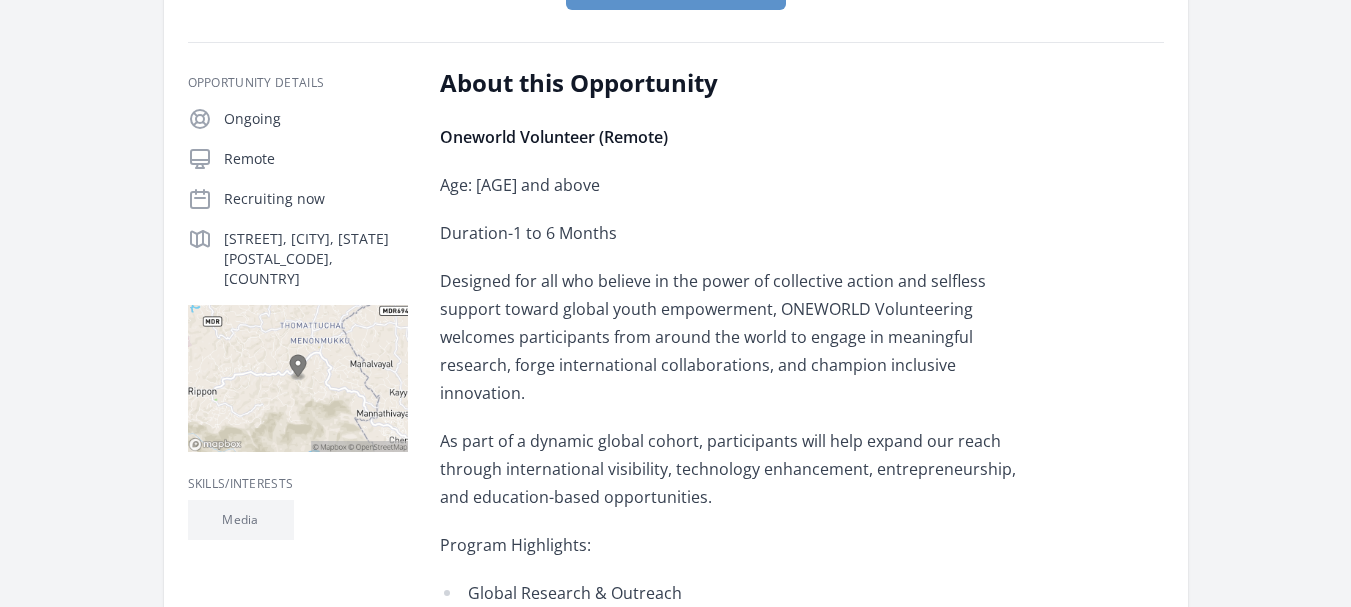 click on "Duration-1 to 6 Months" at bounding box center [732, 233] 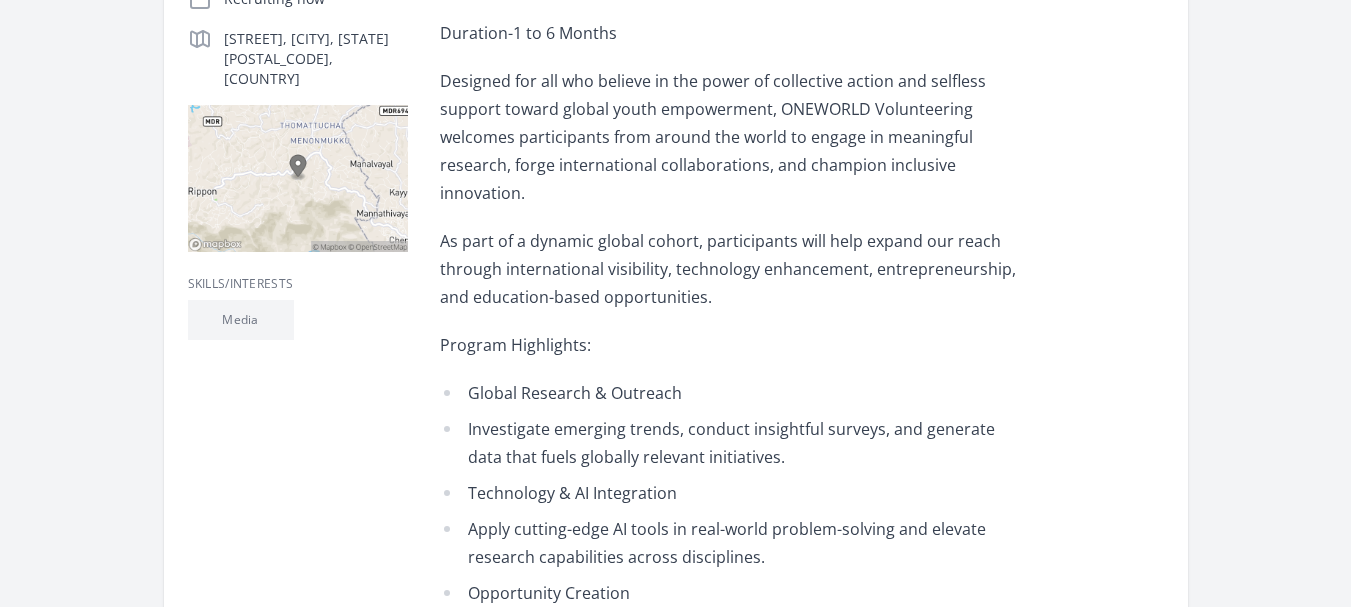 scroll, scrollTop: 0, scrollLeft: 0, axis: both 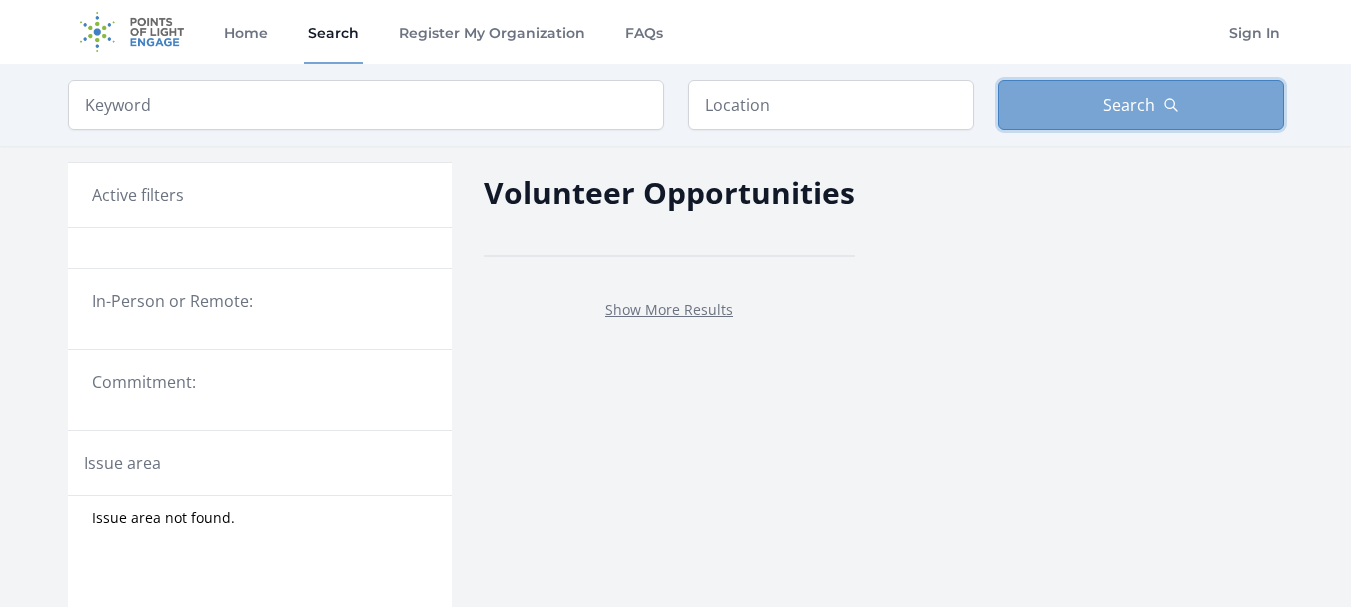 click on "Search" at bounding box center [1129, 105] 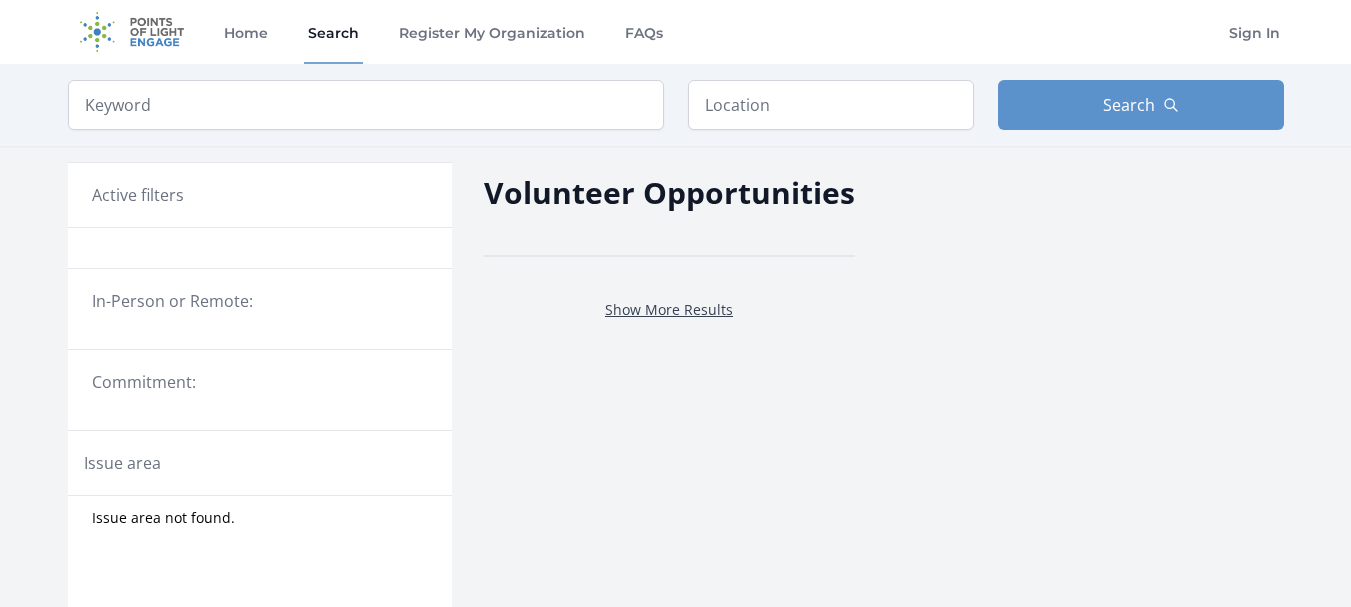 click on "Show More Results" at bounding box center (669, 309) 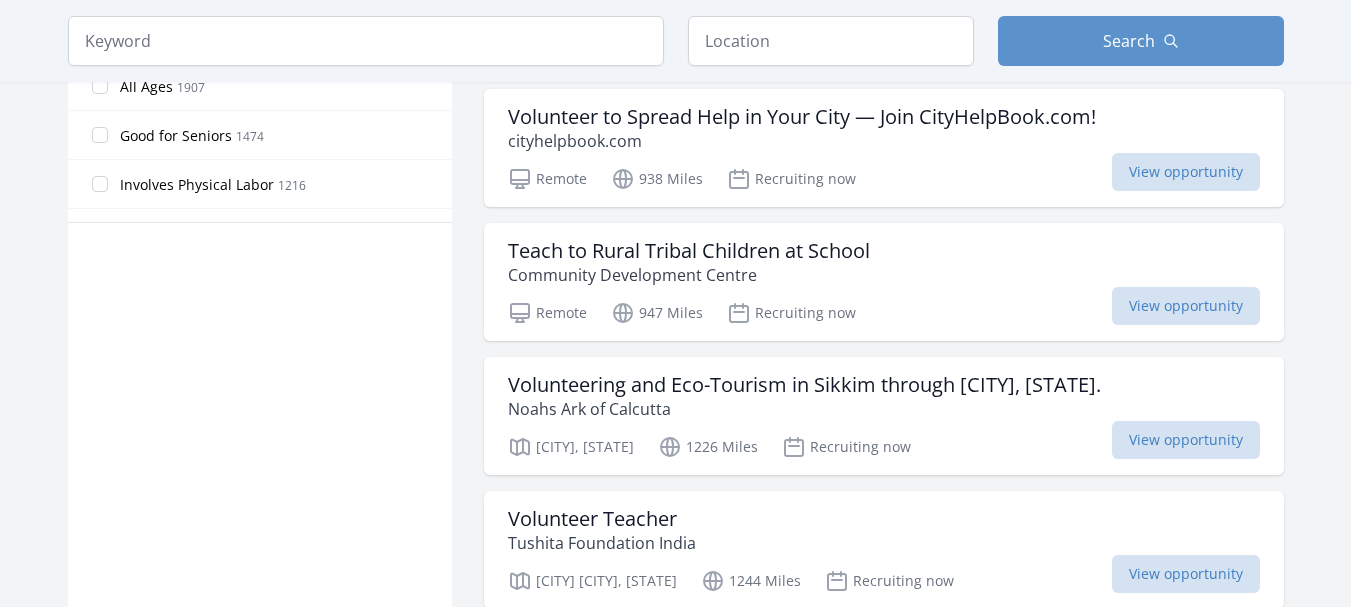 scroll, scrollTop: 1200, scrollLeft: 0, axis: vertical 